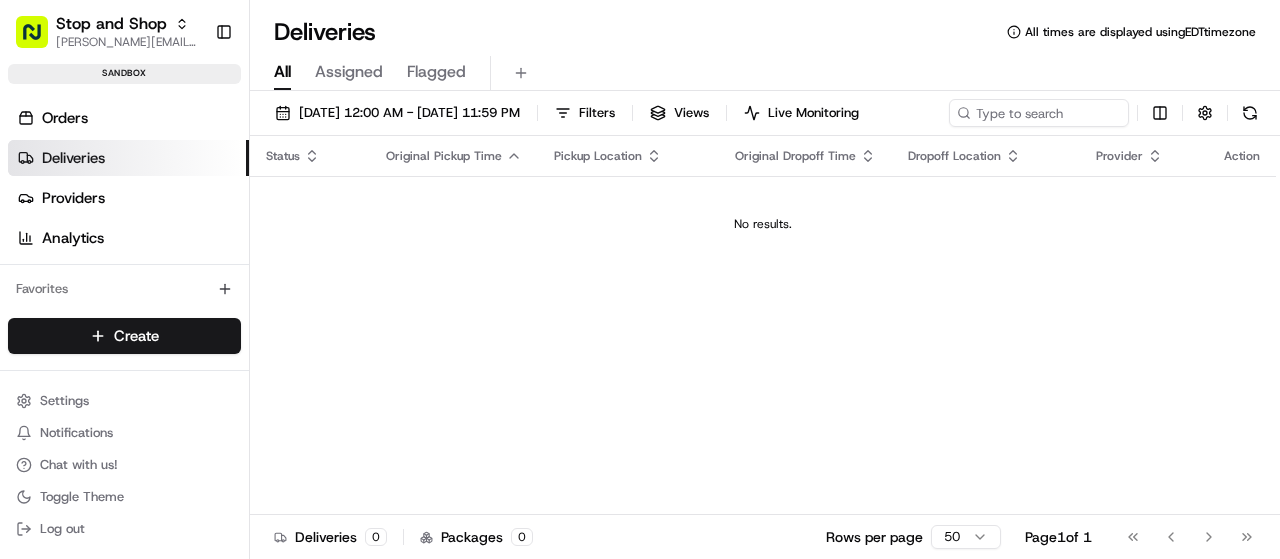 scroll, scrollTop: 0, scrollLeft: 0, axis: both 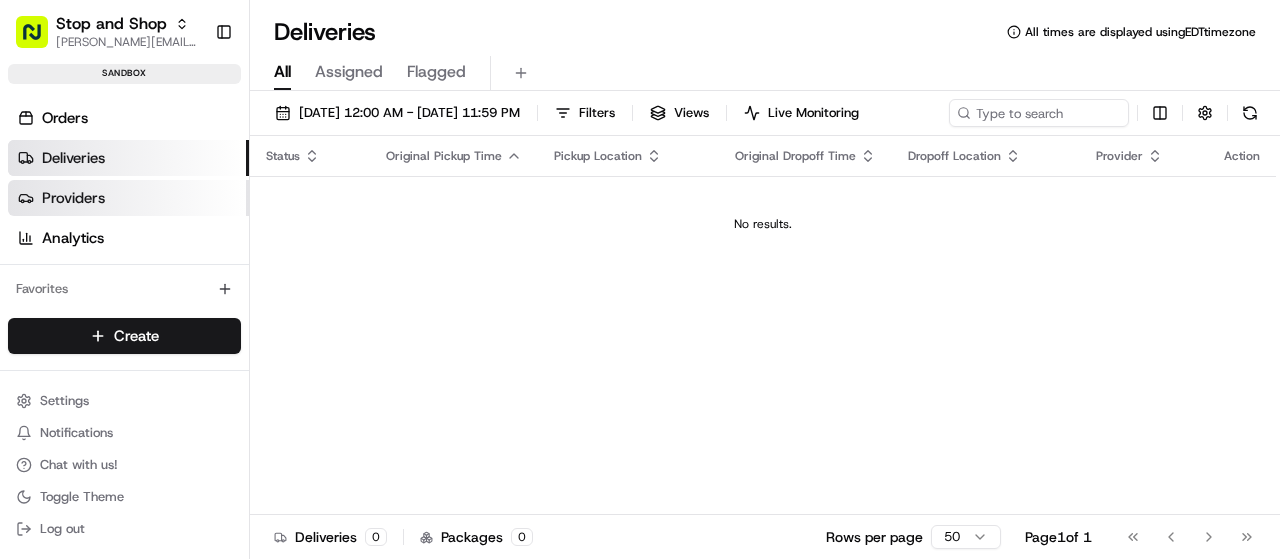 click on "Providers" at bounding box center (128, 198) 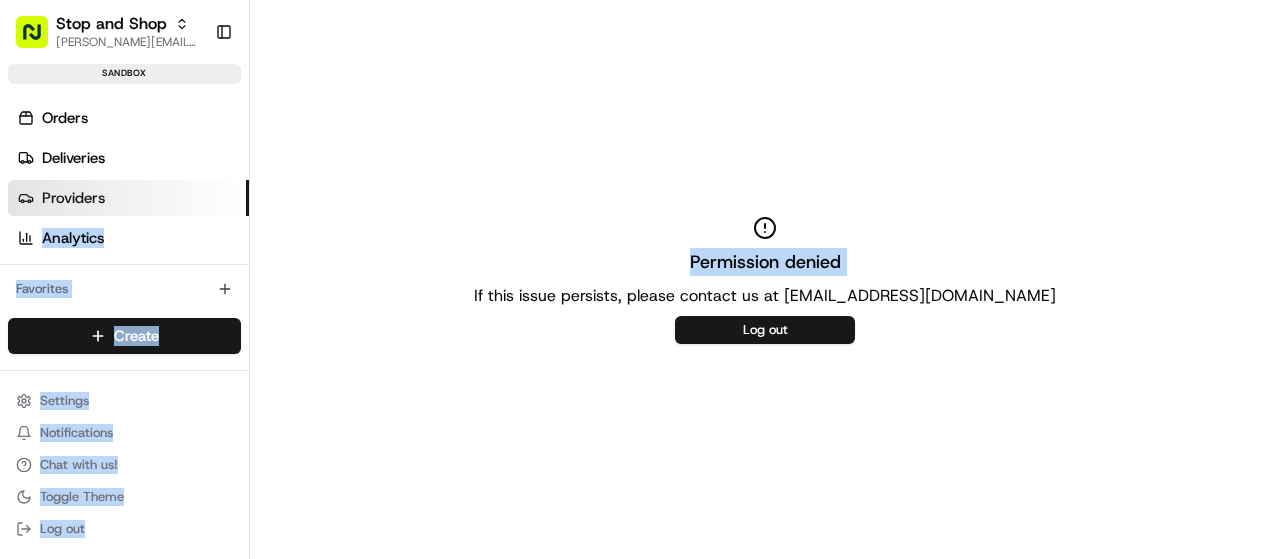 drag, startPoint x: 249, startPoint y: 205, endPoint x: 258, endPoint y: 120, distance: 85.47514 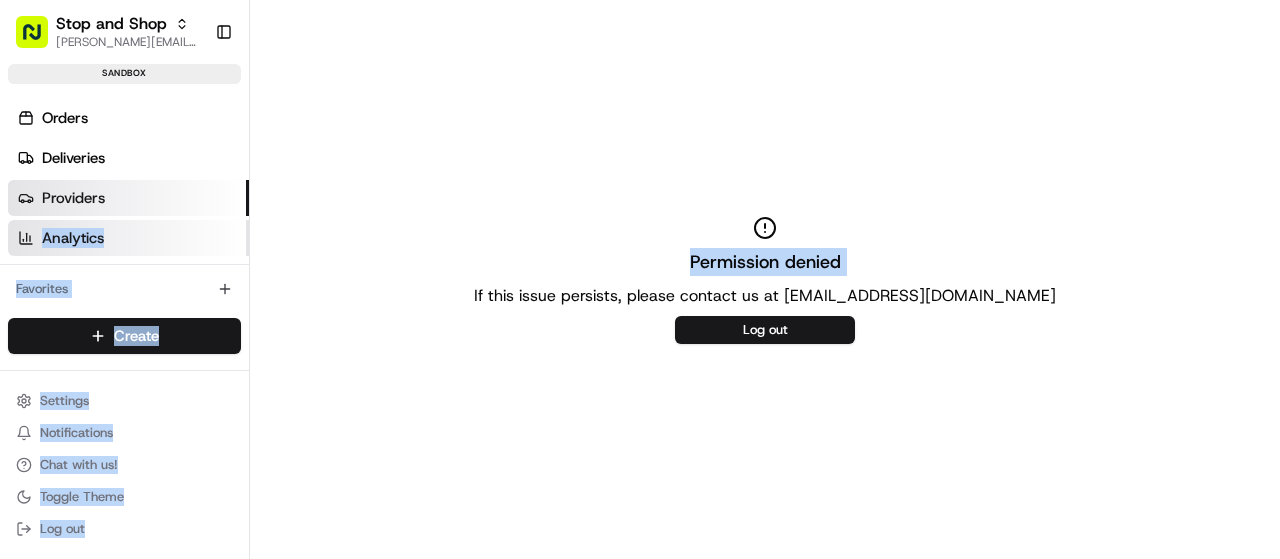 click on "Analytics" at bounding box center [128, 238] 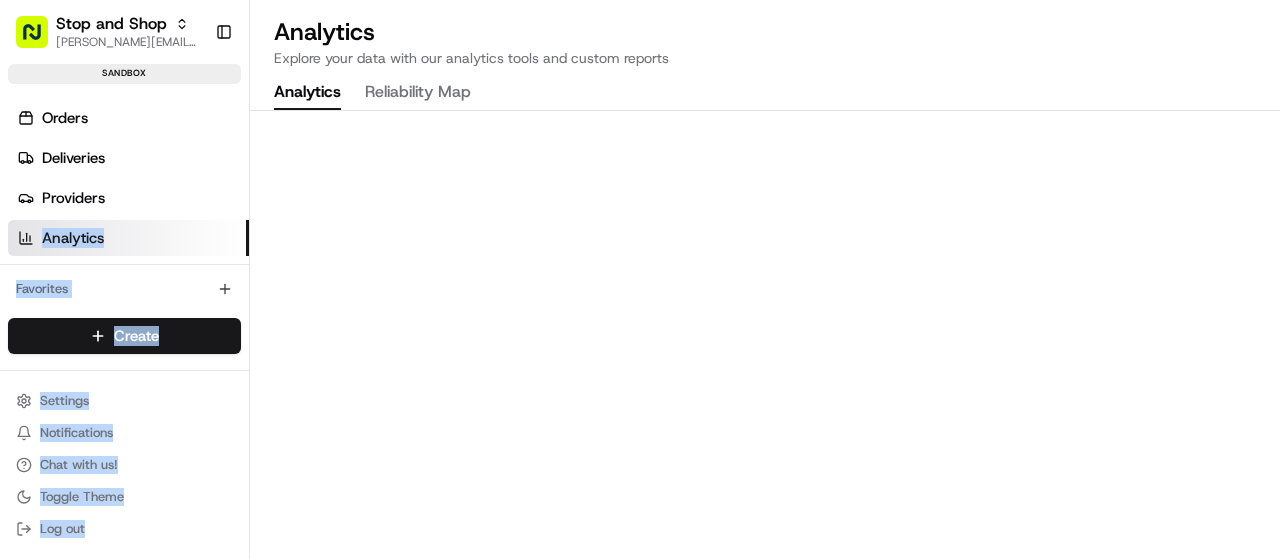 click on "Analytics" at bounding box center [128, 238] 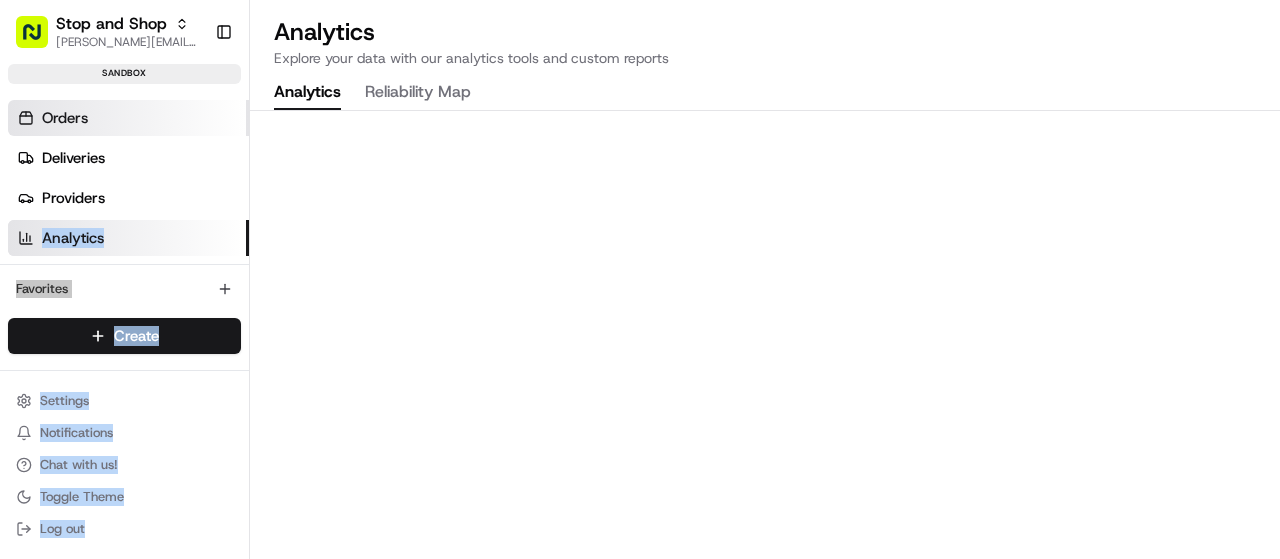 click on "Orders" at bounding box center (128, 118) 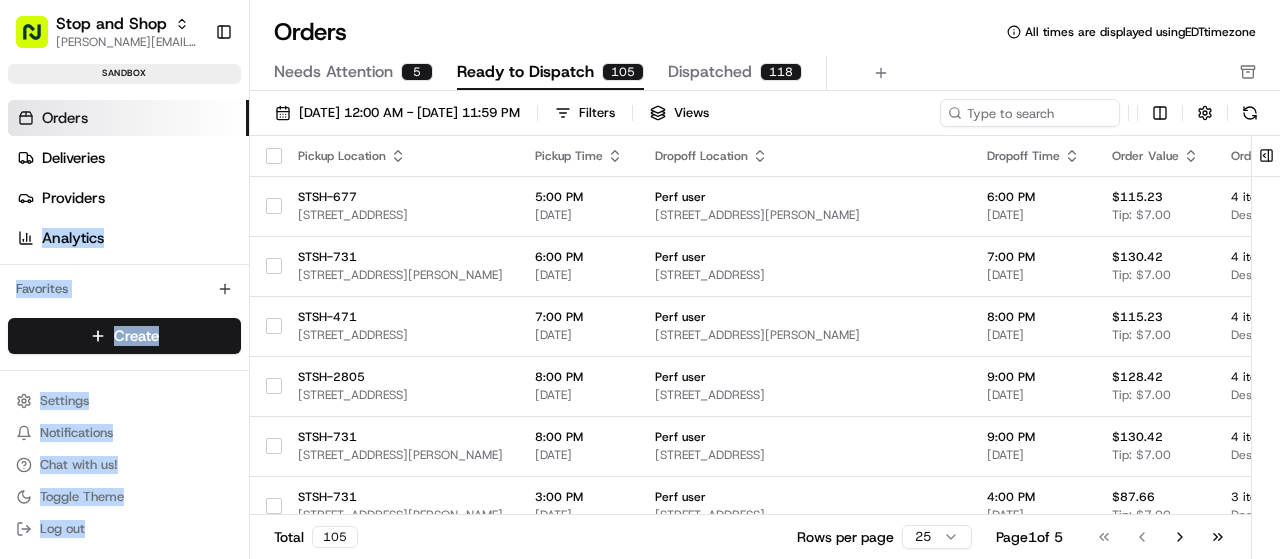 click on "5" at bounding box center [417, 72] 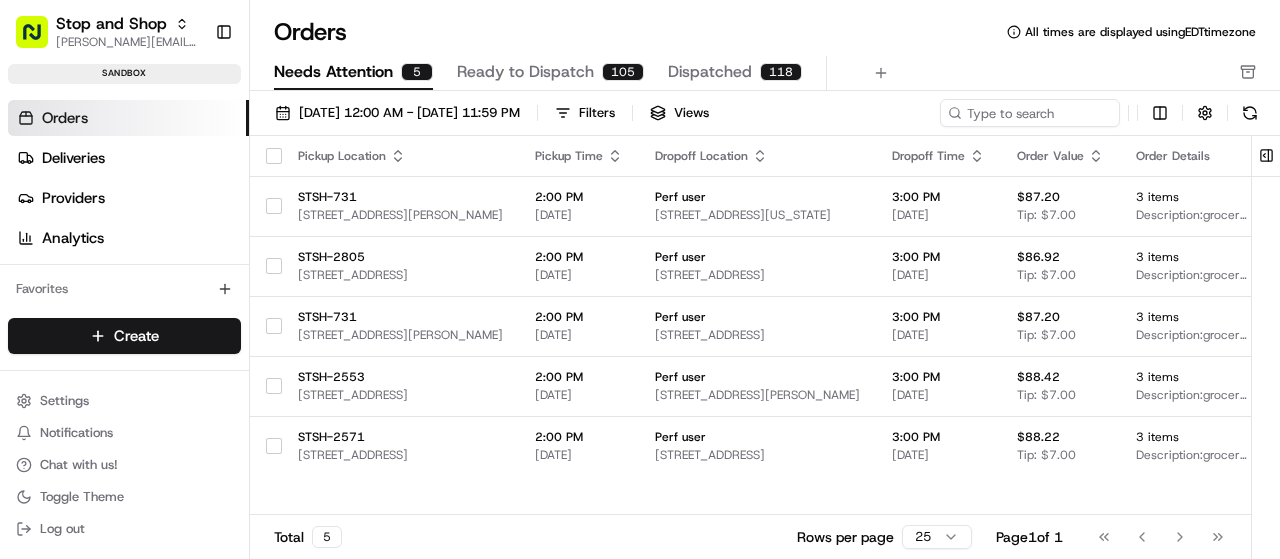 click on "Go to first page Go to previous page Go to next page Go to last page" at bounding box center (1161, 537) 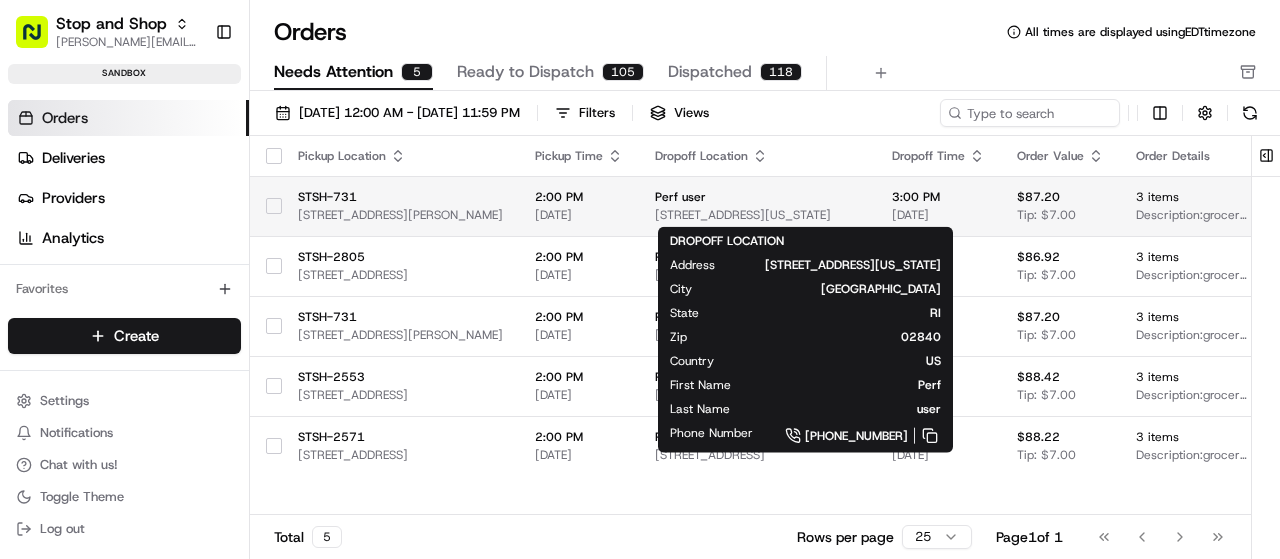 click on "[STREET_ADDRESS][US_STATE]" at bounding box center (757, 215) 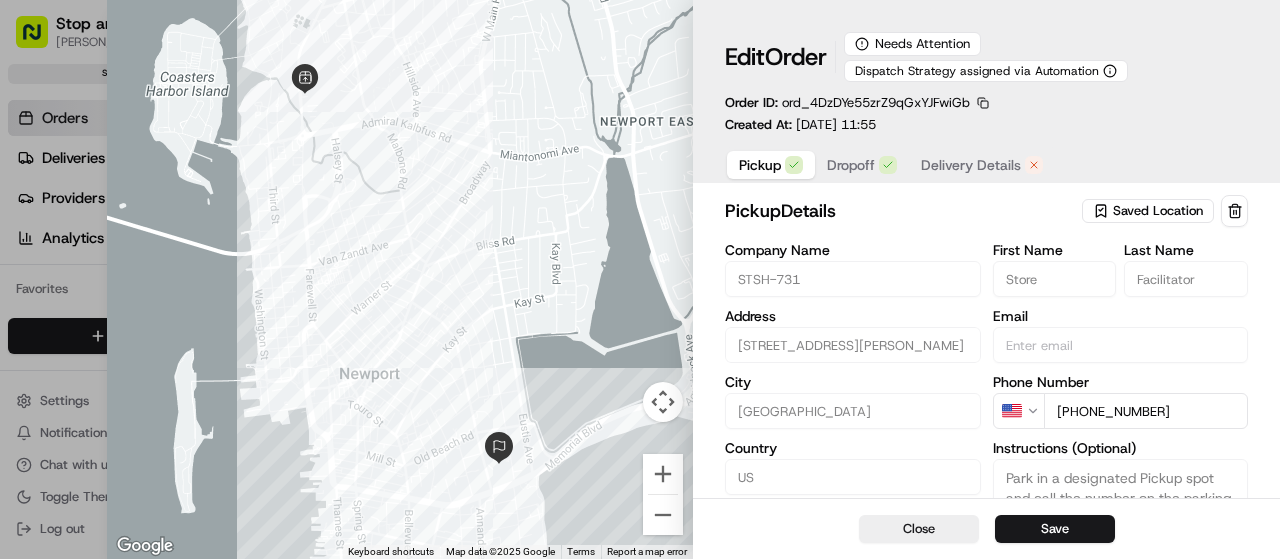 click 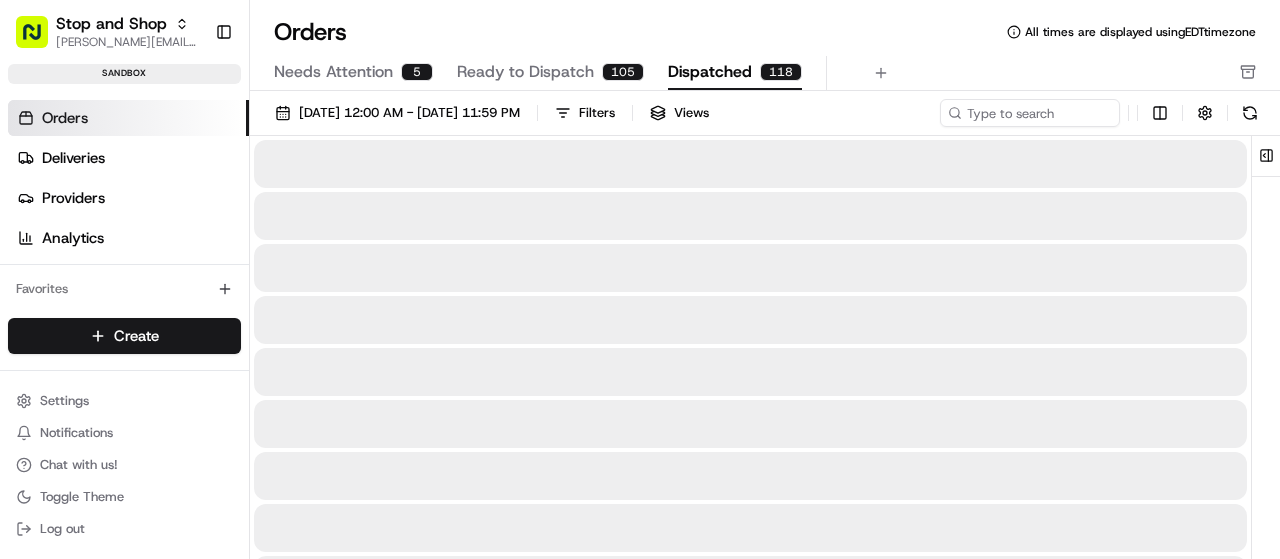 click on "Dispatched 118" at bounding box center [735, 73] 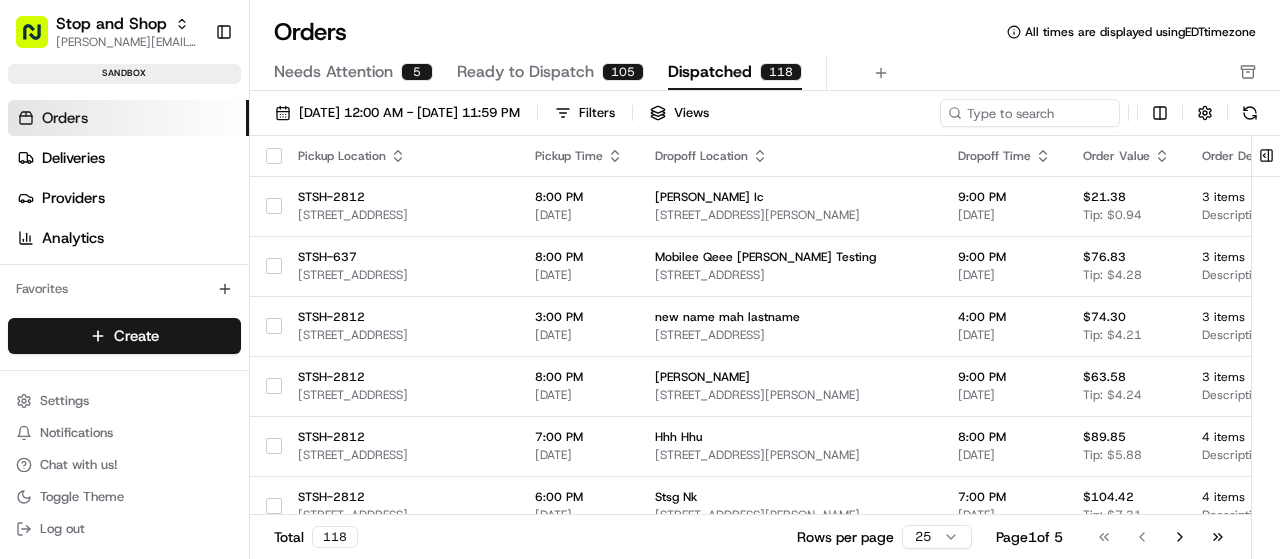 click 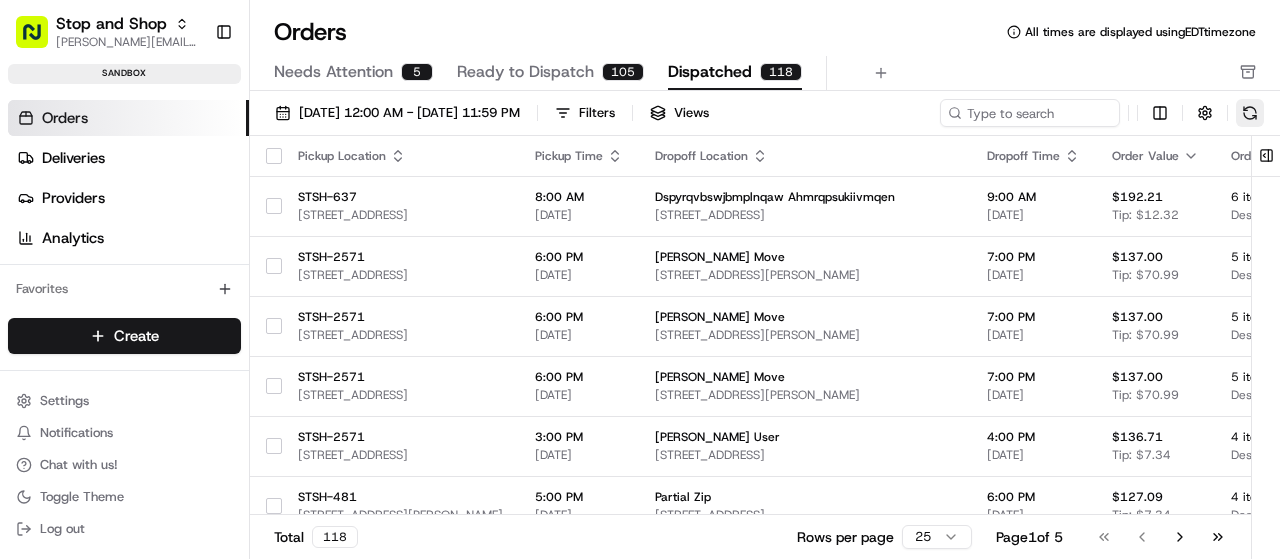 click at bounding box center (1250, 113) 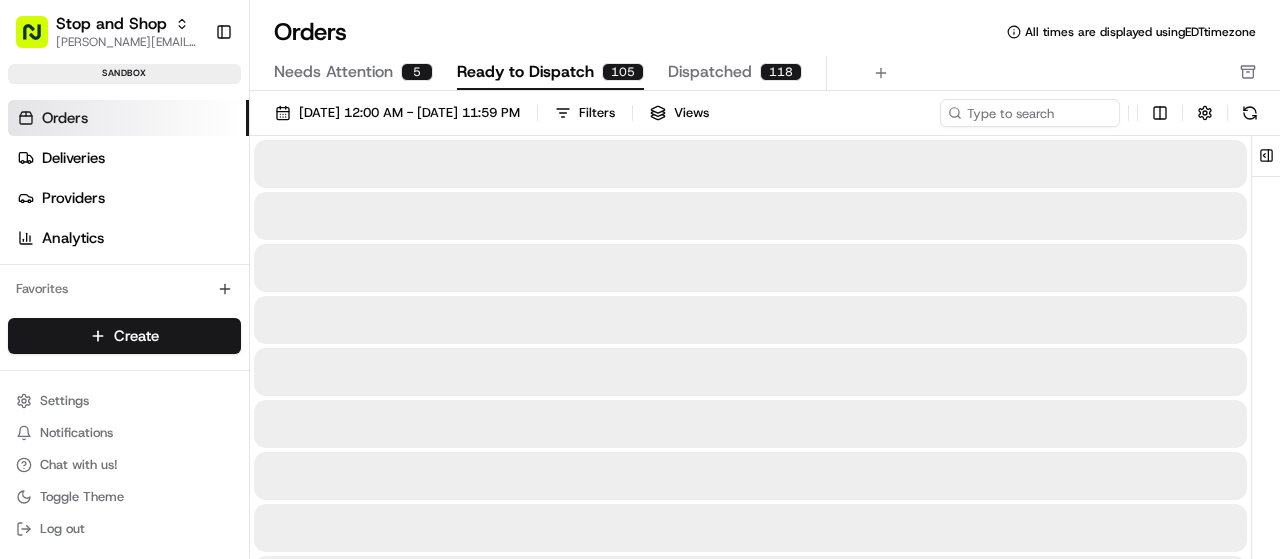 click on "105" at bounding box center (623, 72) 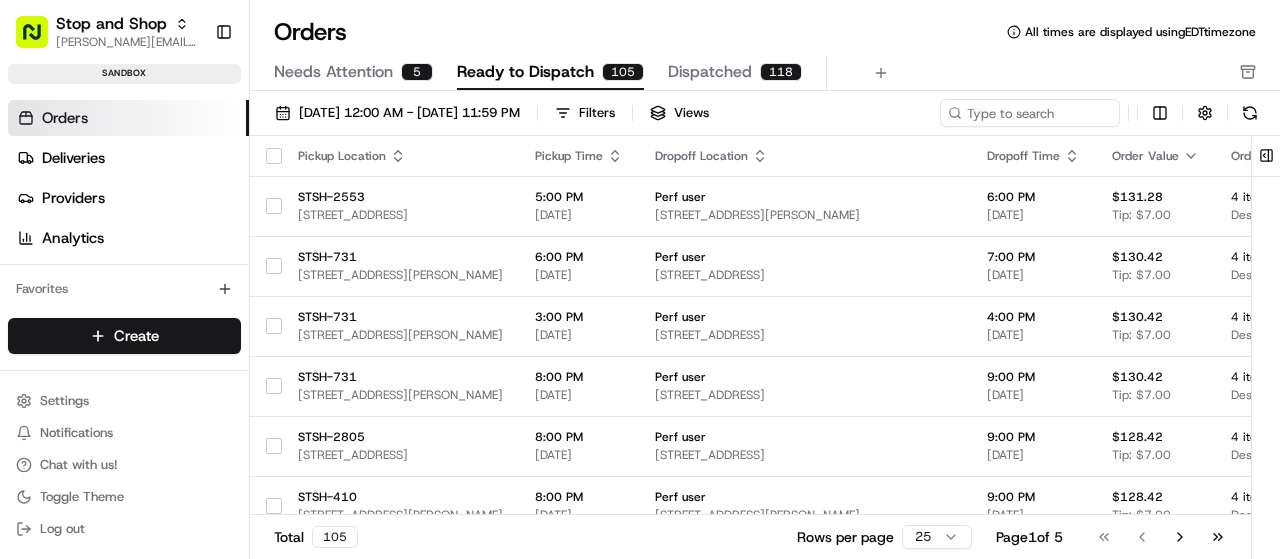 click on "Dispatched" at bounding box center [710, 72] 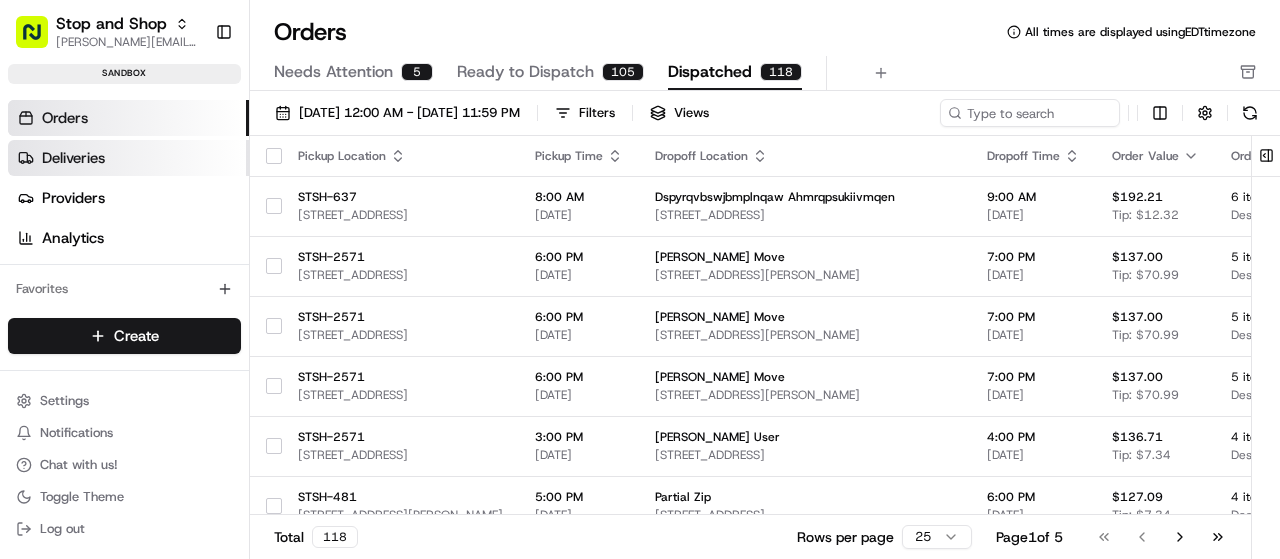 click on "Deliveries" at bounding box center (73, 158) 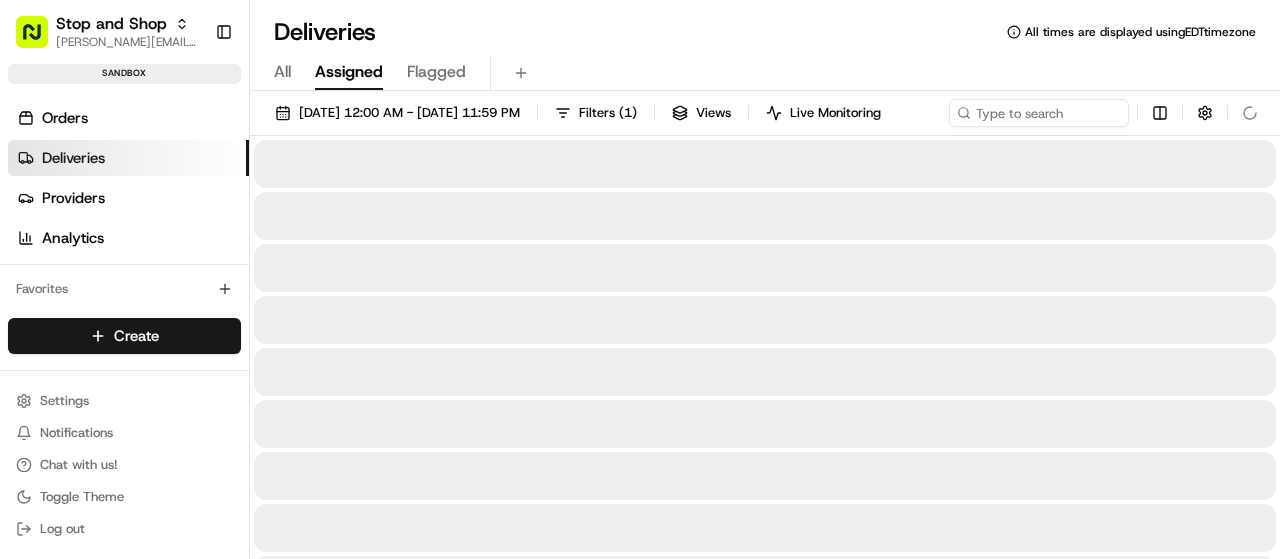 click on "Assigned" at bounding box center [349, 72] 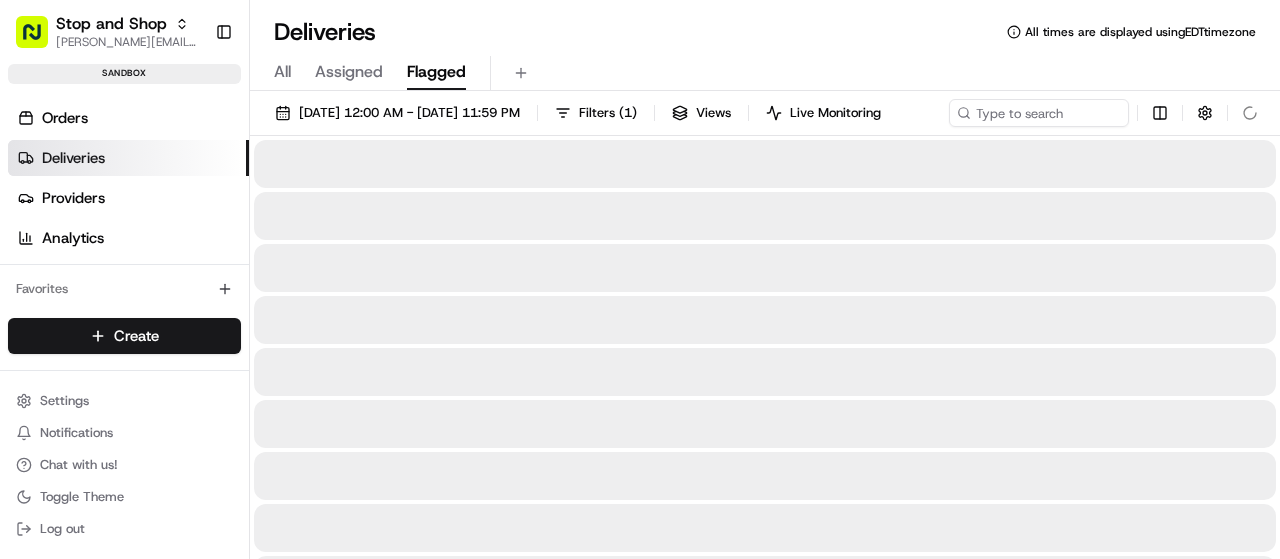 click on "Flagged" at bounding box center [436, 72] 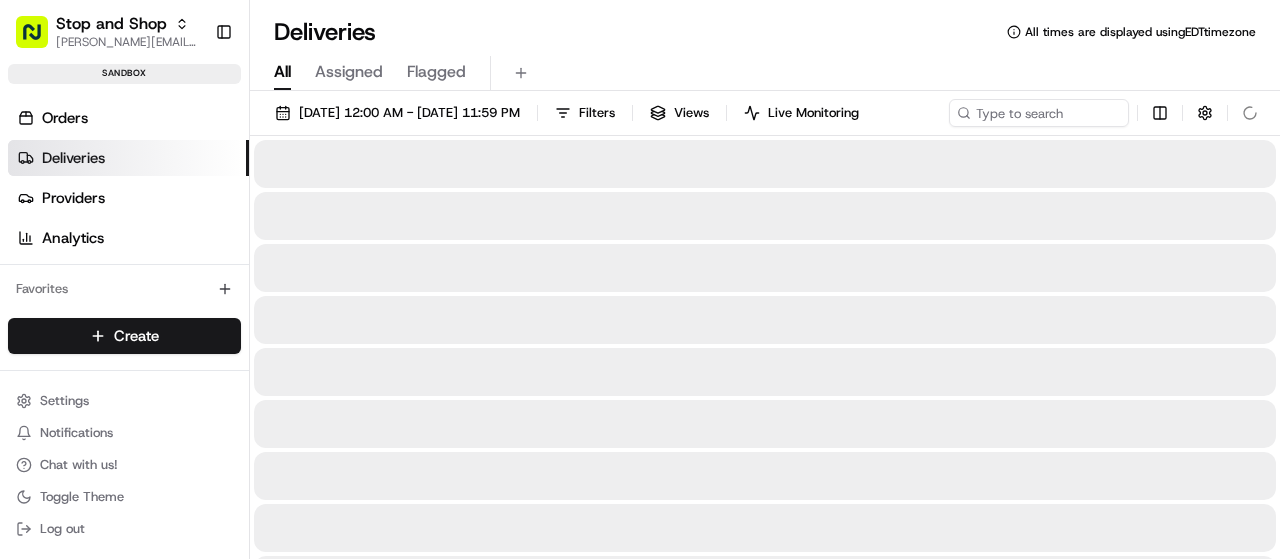 click on "All" at bounding box center [282, 72] 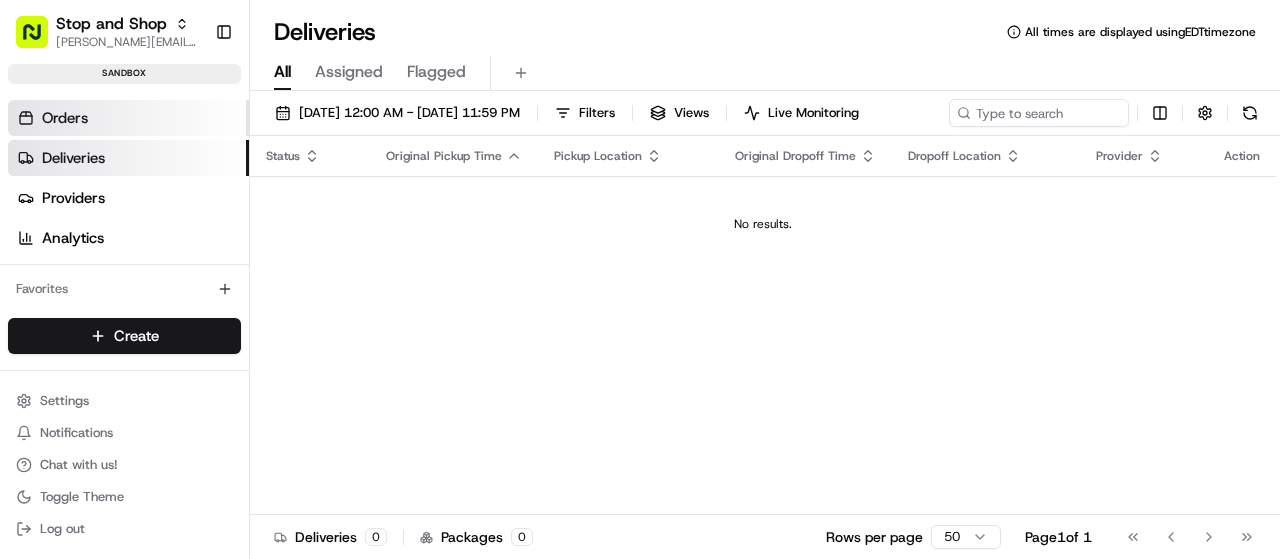 click on "Orders" at bounding box center [128, 118] 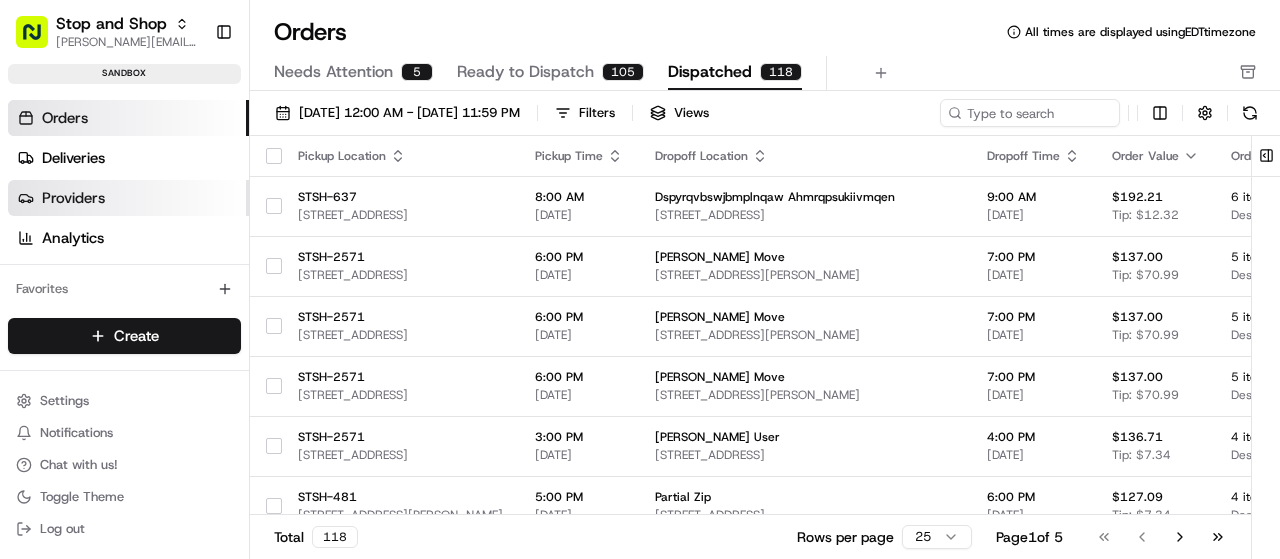 click on "Providers" at bounding box center (73, 198) 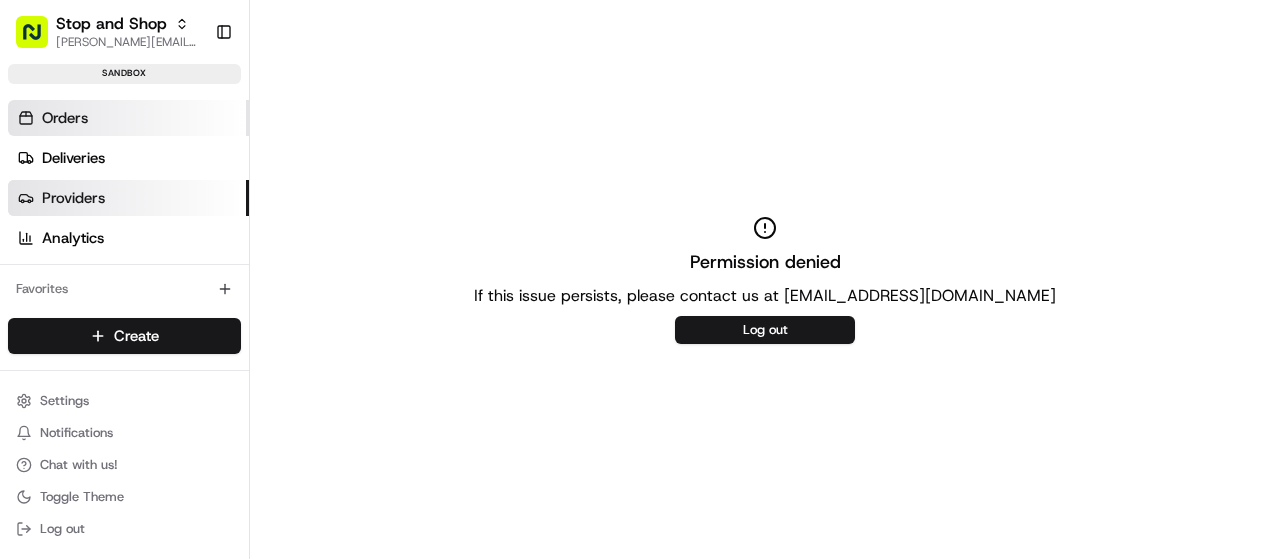 click on "Orders" at bounding box center [65, 118] 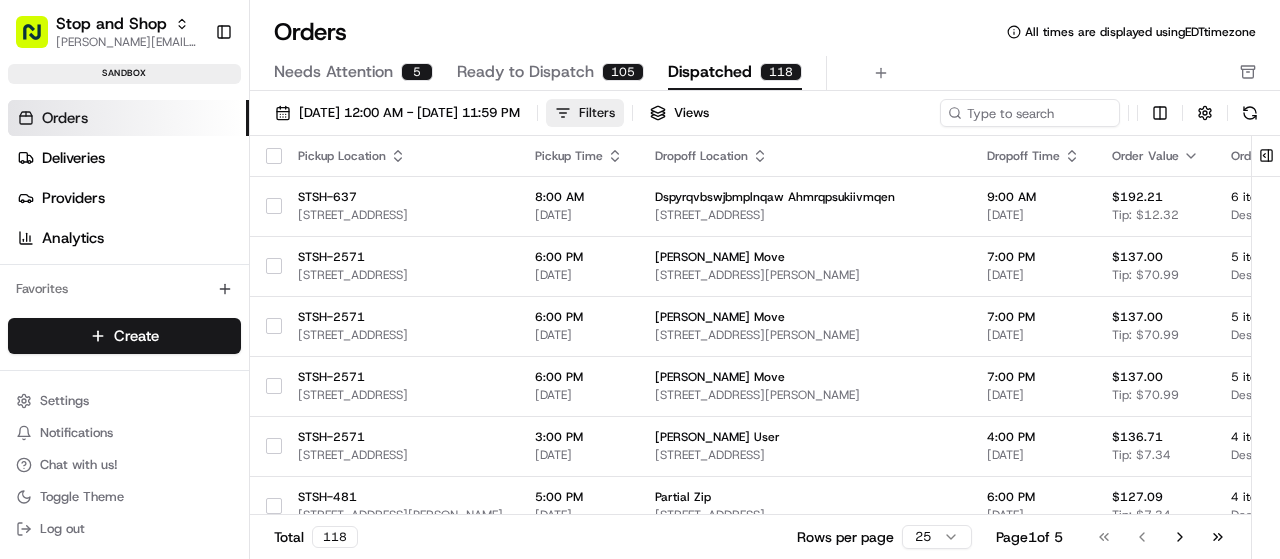 click on "Filters" at bounding box center (585, 113) 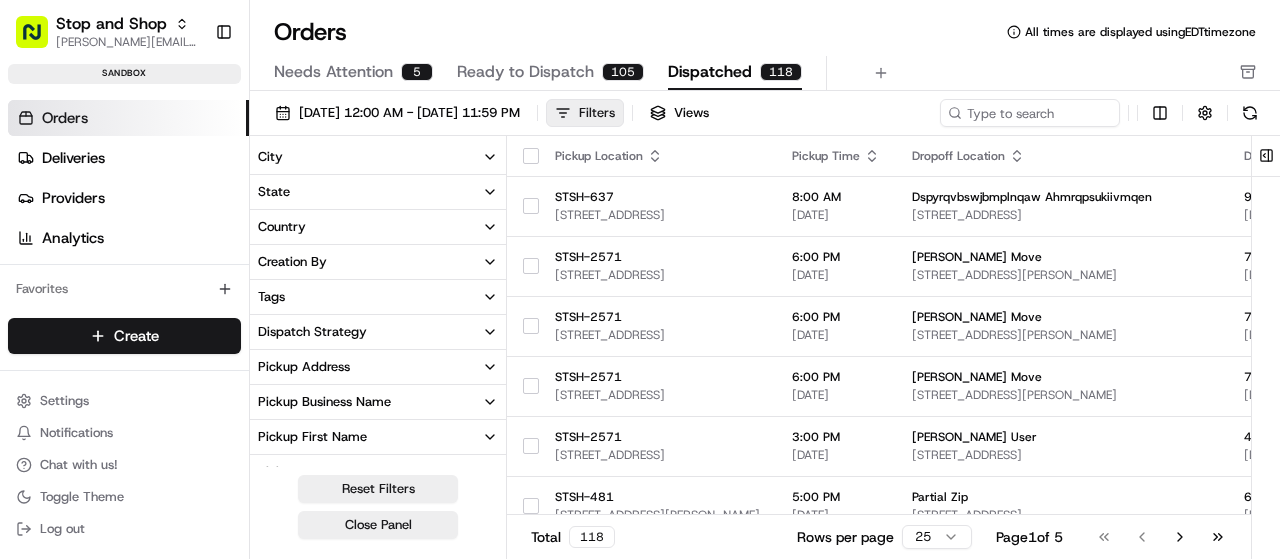 click on "Filters" at bounding box center (585, 113) 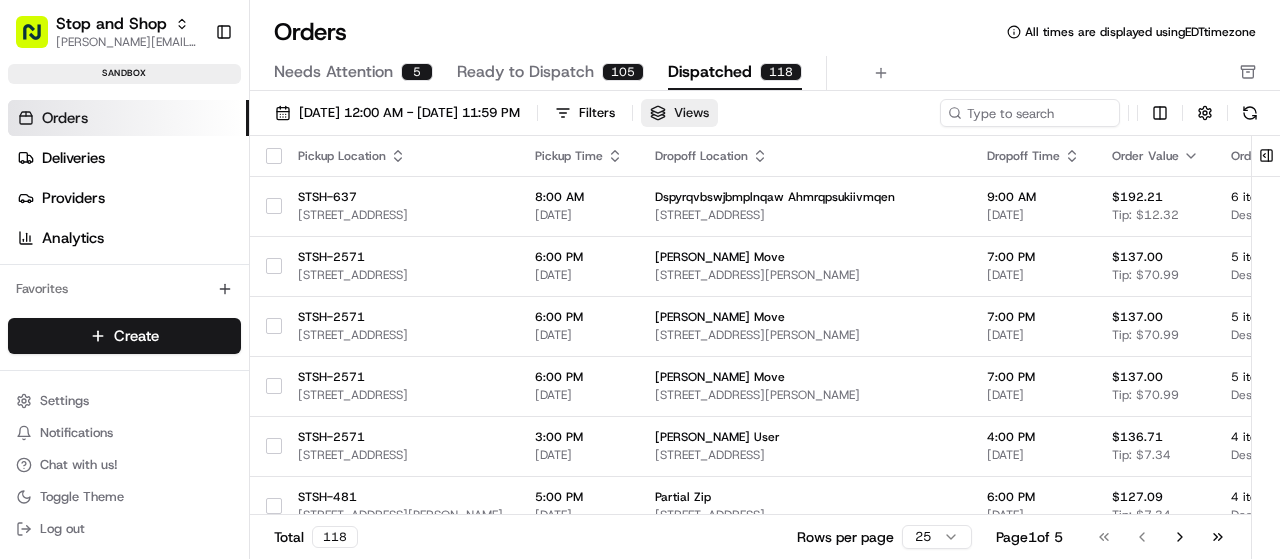 click on "Views" at bounding box center (679, 113) 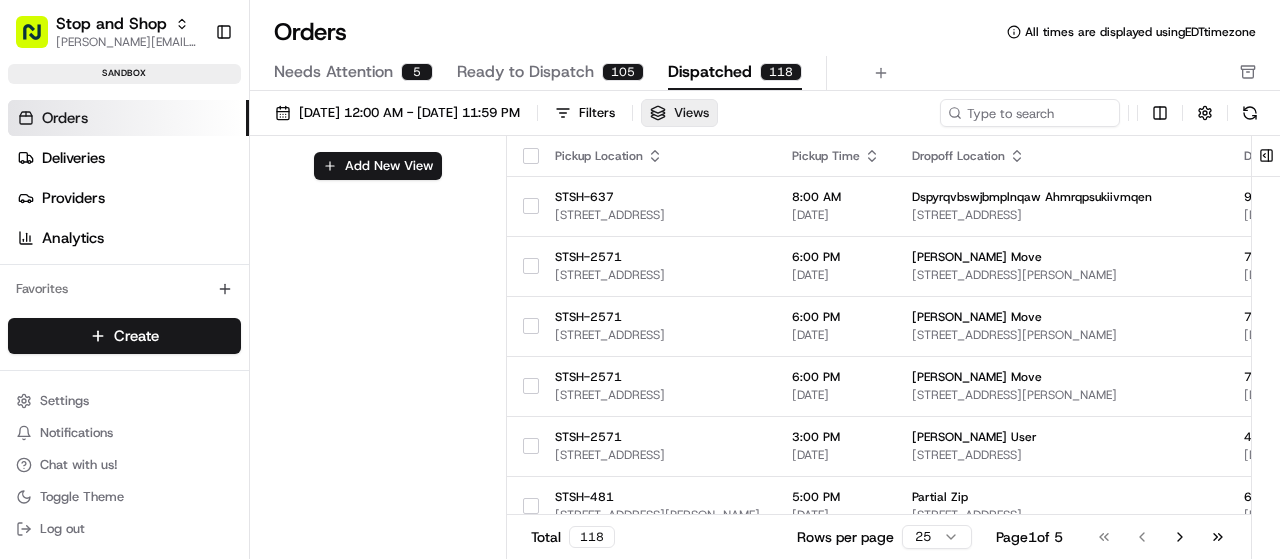 click on "Views" at bounding box center [679, 113] 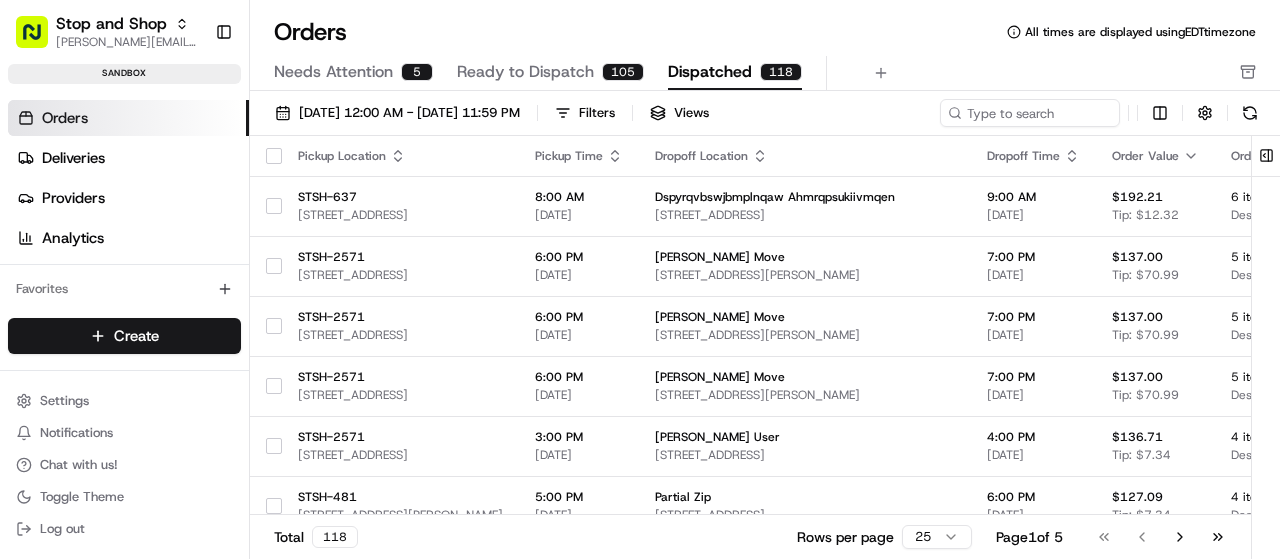 click on "Ready to Dispatch" at bounding box center (525, 72) 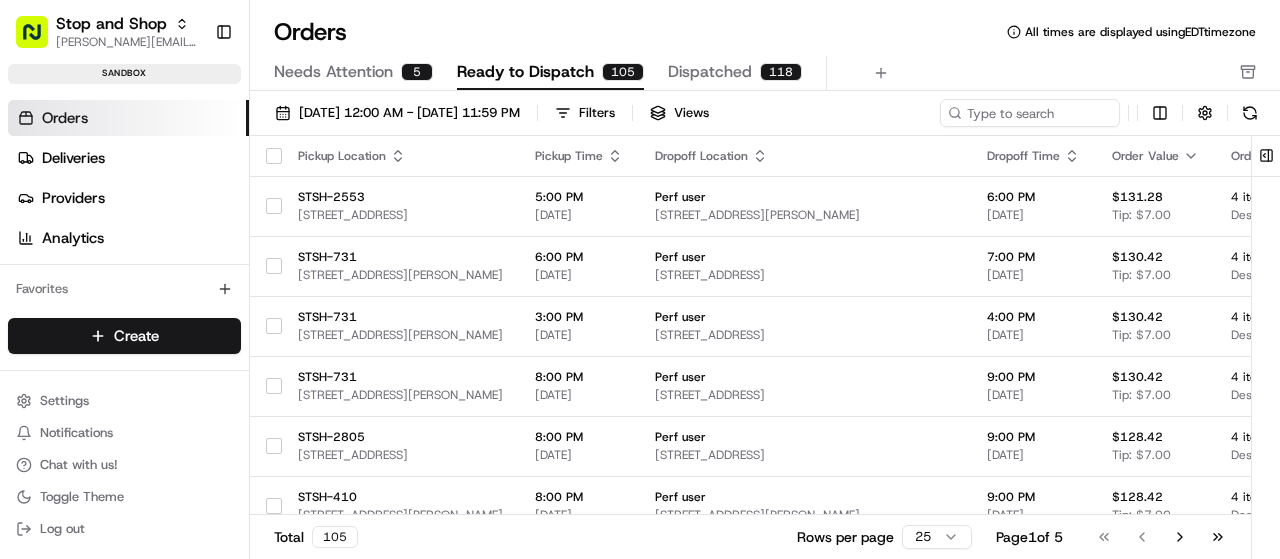 drag, startPoint x: 532, startPoint y: 68, endPoint x: 540, endPoint y: 26, distance: 42.755116 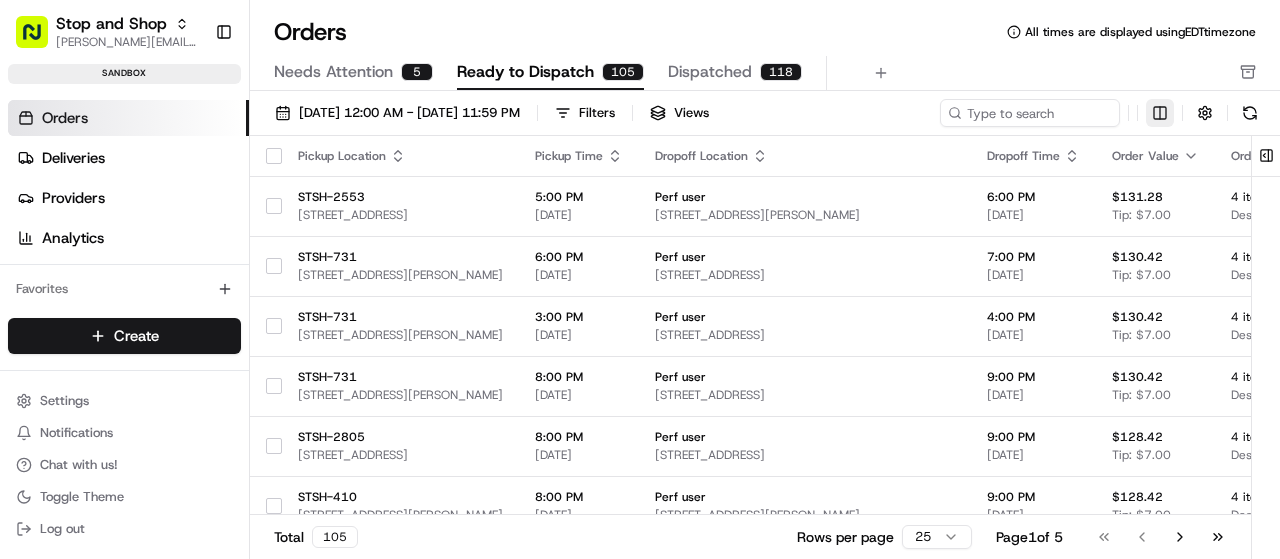 click on "Stop and Shop donna.gallagher@adusa.com Toggle Sidebar sandbox Orders Deliveries Providers Analytics Favorites Main Menu Members & Organization Organization Users Roles Preferences Customization Tracking Orchestration Automations Dispatch Strategy Locations Pickup Locations Dropoff Locations Zones Shifts Delivery Windows Billing Billing Refund Requests Integrations Notification Triggers Webhooks API Keys Request Logs Create Settings Notifications Chat with us! Toggle Theme Log out Orders All times are displayed using  EDT  timezone Needs Attention 5 Ready to Dispatch 105 Dispatched 118 07/01/2025 12:00 AM - 07/31/2025 11:59 PM Filters Views Pickup Location Pickup Time Dropoff Location Dropoff Time Order Value Order Details Delivery Details Provider Actions STSH-2553 400 Union Blvd, West Islip, NY 11795, US 5:00 PM 07/14/2025 Perf user 44 Toomey Rd, West Islip, NY 11795, USA 6:00 PM 07/14/2025 $131.28 Tip: $7.00 4   items Description:  grocery bags scheduled + 4 Assign Provider STSH-731 6:00 PM" at bounding box center [640, 279] 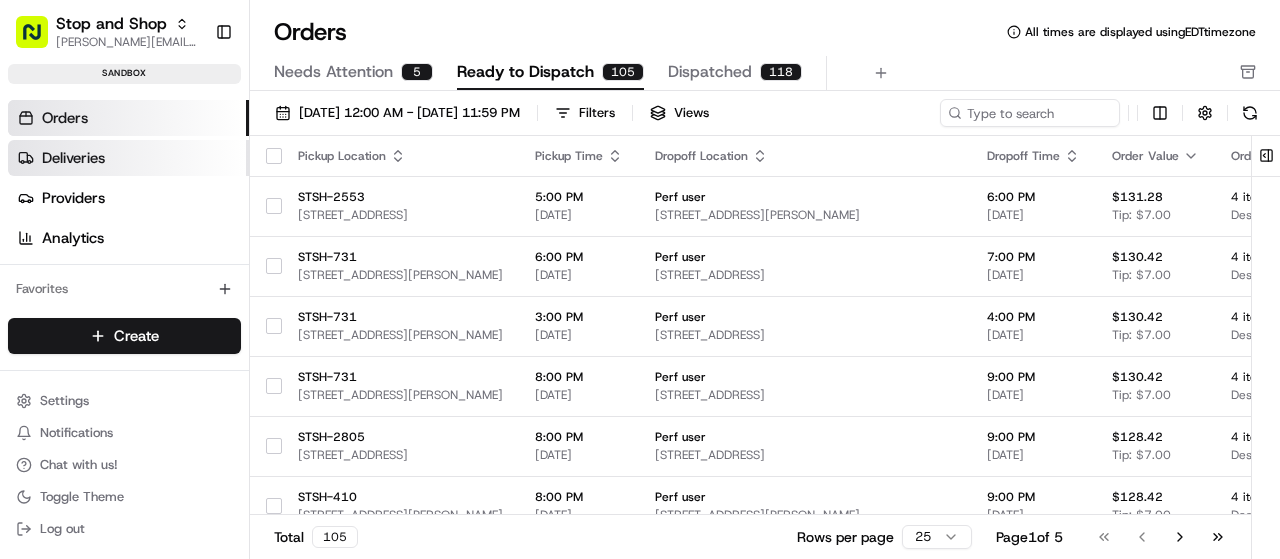 click on "Deliveries" at bounding box center (73, 158) 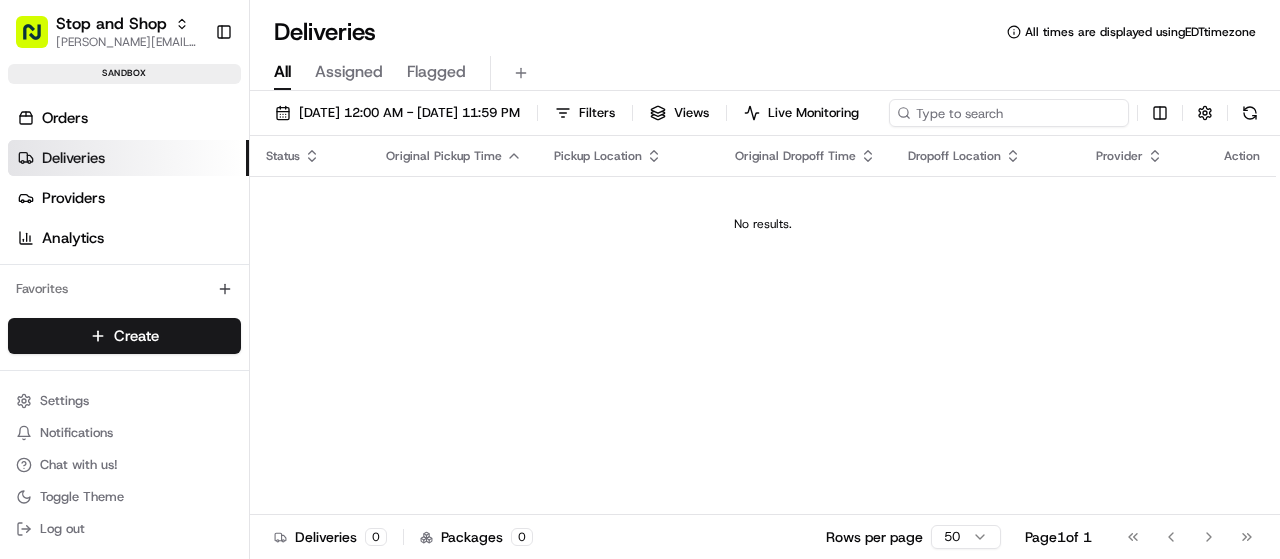 click at bounding box center (1009, 113) 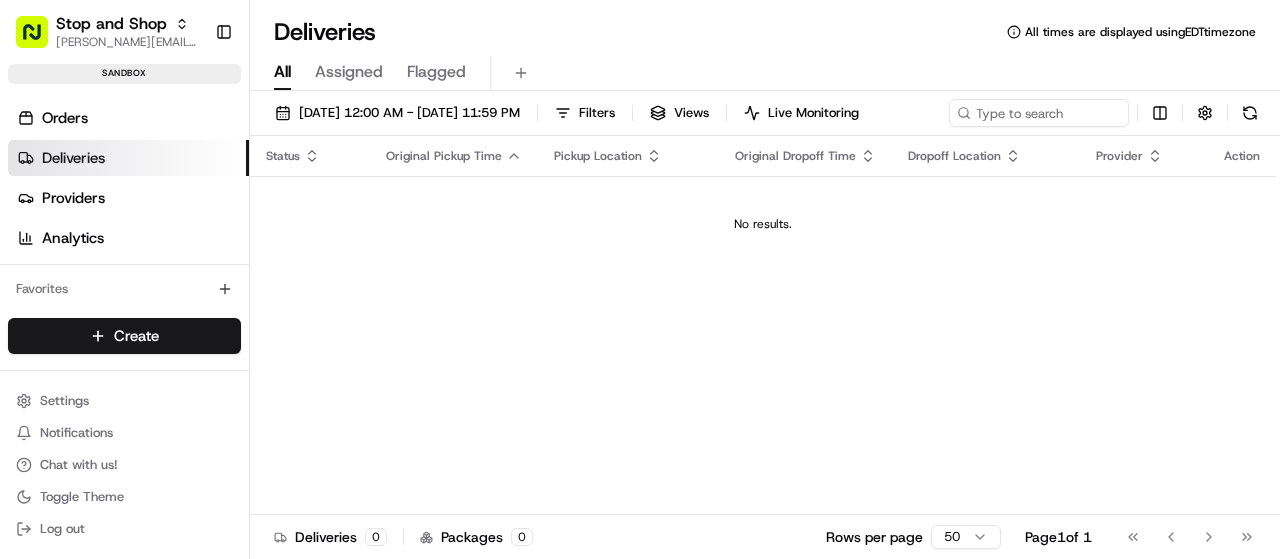 click 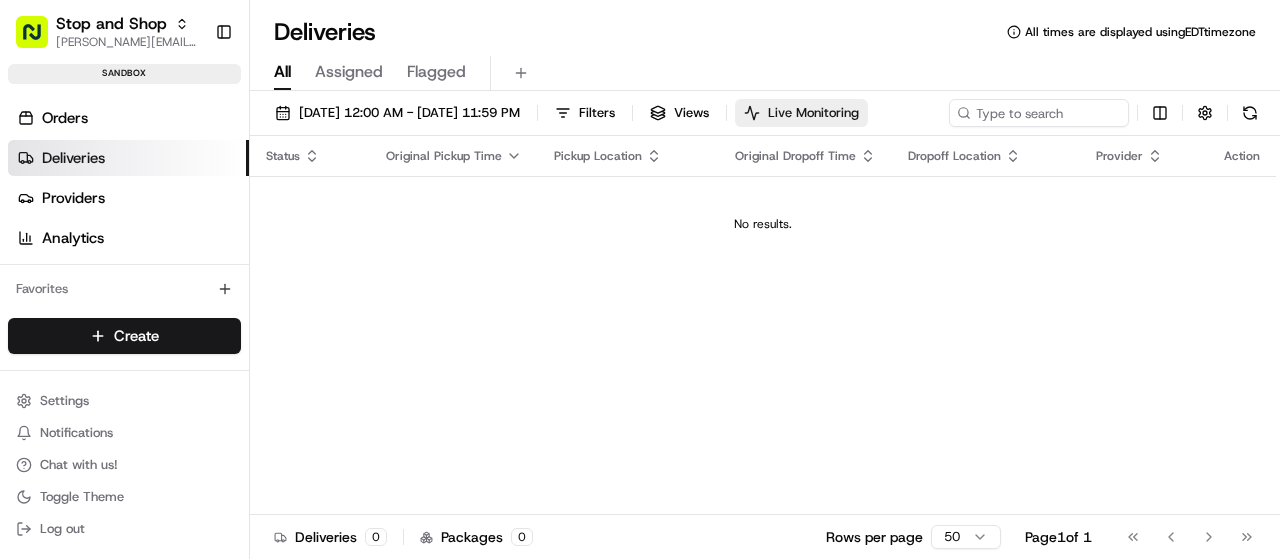 click on "Live Monitoring" at bounding box center (813, 113) 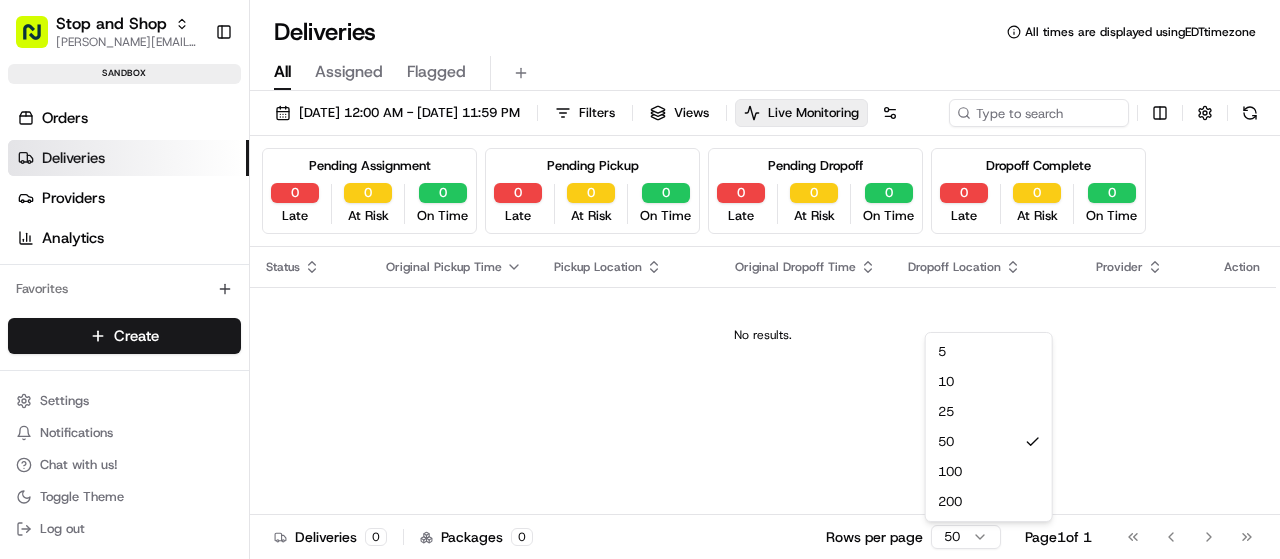 click on "Stop and Shop donna.gallagher@adusa.com Toggle Sidebar sandbox Orders Deliveries Providers Analytics Favorites Main Menu Members & Organization Organization Users Roles Preferences Customization Tracking Orchestration Automations Dispatch Strategy Locations Pickup Locations Dropoff Locations Zones Shifts Delivery Windows Billing Billing Refund Requests Integrations Notification Triggers Webhooks API Keys Request Logs Create Settings Notifications Chat with us! Toggle Theme Log out Deliveries All times are displayed using  EDT  timezone All Assigned Flagged 07/15/2025 12:00 AM - 07/15/2025 11:59 PM Filters Views Live Monitoring Pending Assignment 0 Late 0 At Risk 0 On Time Pending Pickup 0 Late 0 At Risk 0 On Time Pending Dropoff 0 Late 0 At Risk 0 On Time Dropoff Complete 0 Late 0 At Risk 0 On Time Status Original Pickup Time Pickup Location Original Dropoff Time Dropoff Location Provider Action No results. Deliveries 0 Packages 0 Rows per page 50 Page  1  of   1 Go to first page
5" at bounding box center (640, 279) 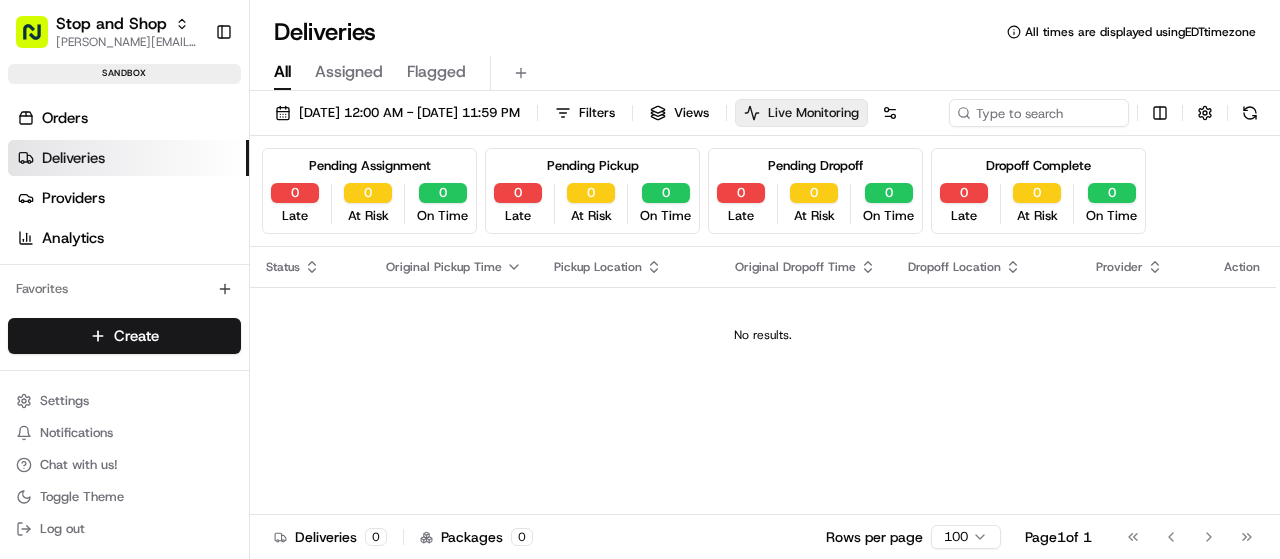 click on "Live Monitoring" at bounding box center (813, 113) 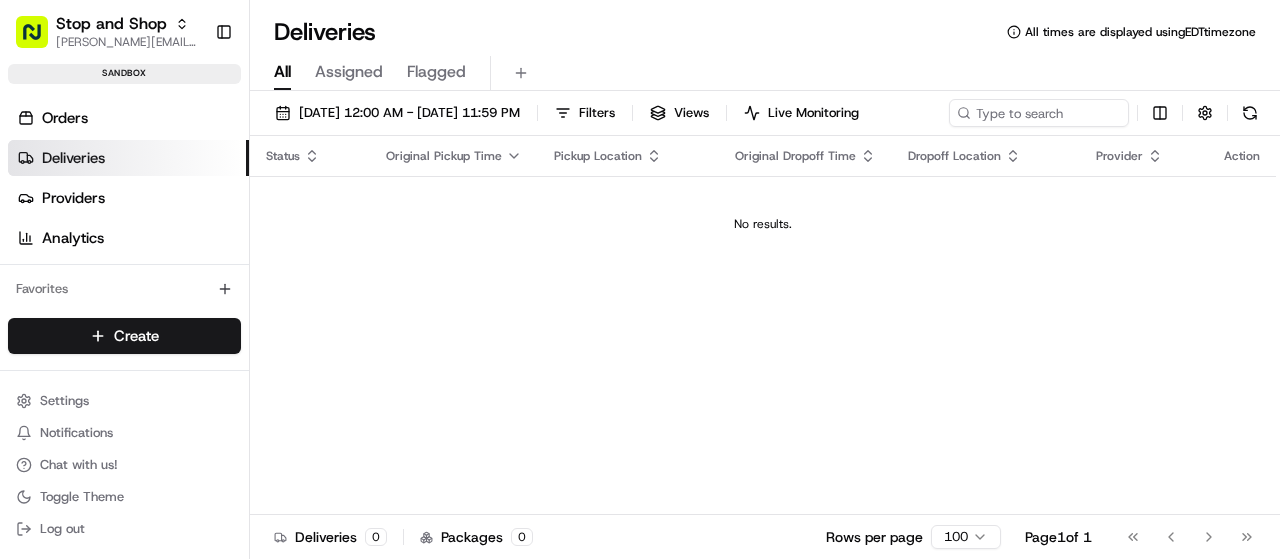 click on "Assigned" at bounding box center [349, 72] 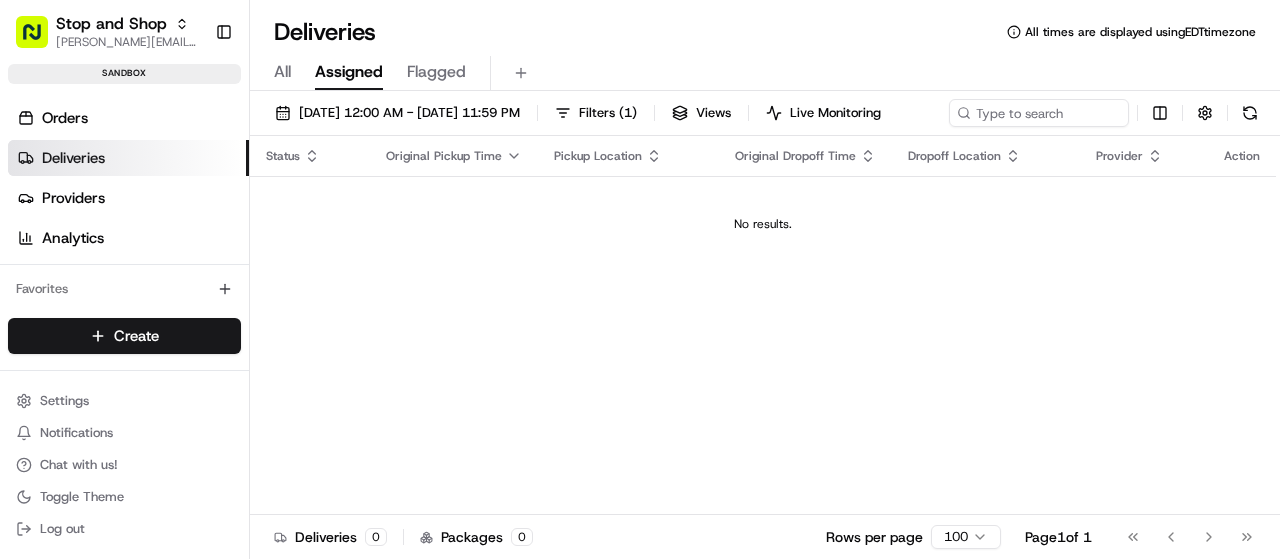 click on "Flagged" at bounding box center [436, 72] 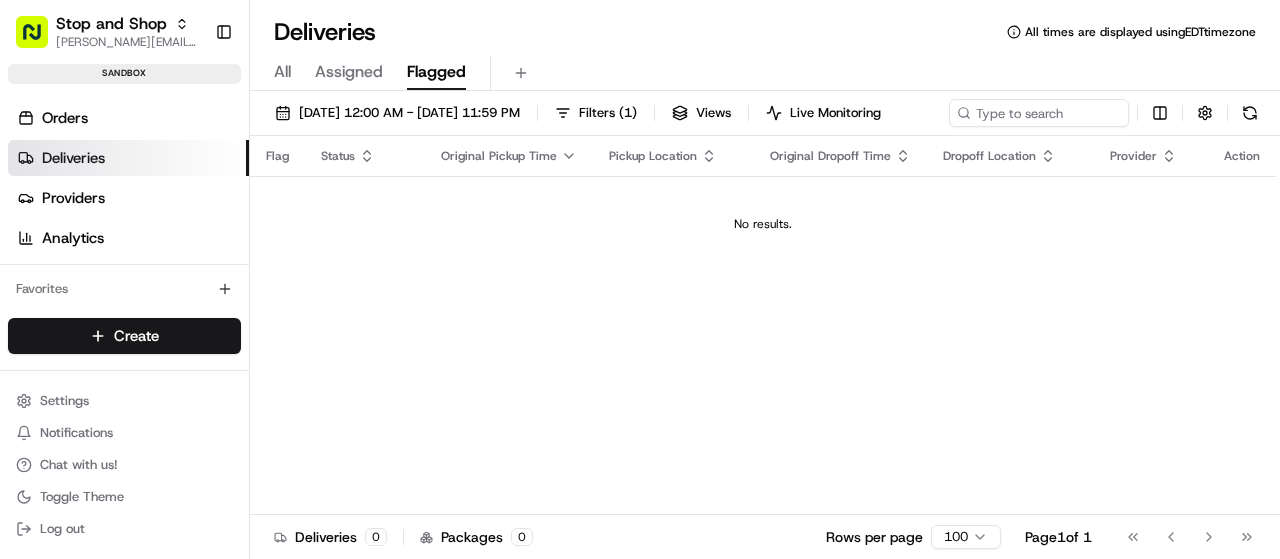 click on "All" at bounding box center [282, 72] 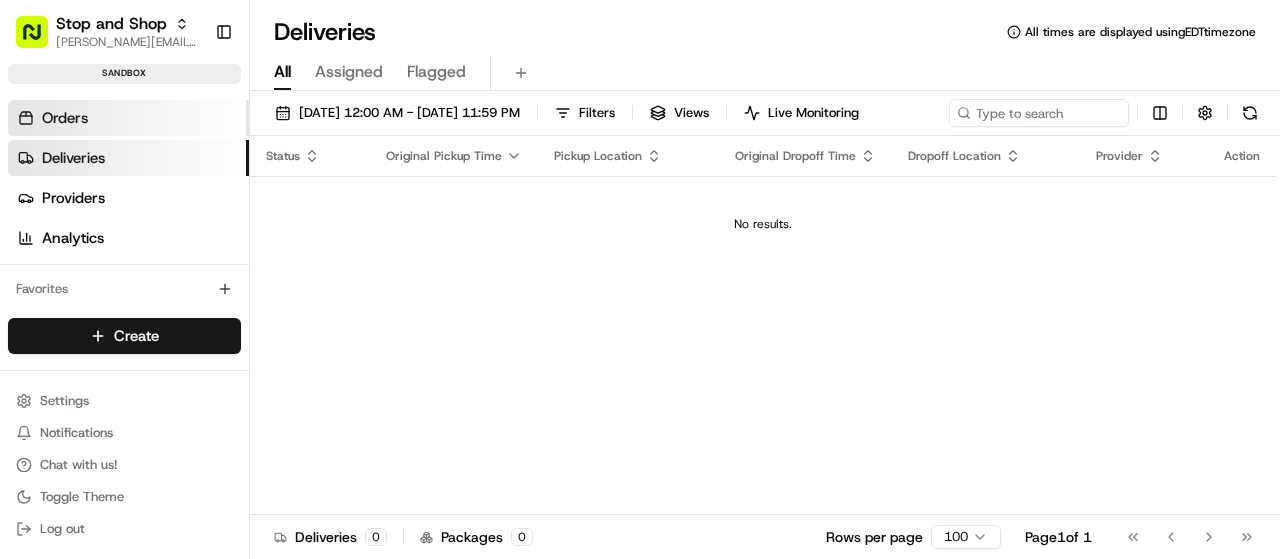 click on "Orders" at bounding box center [128, 118] 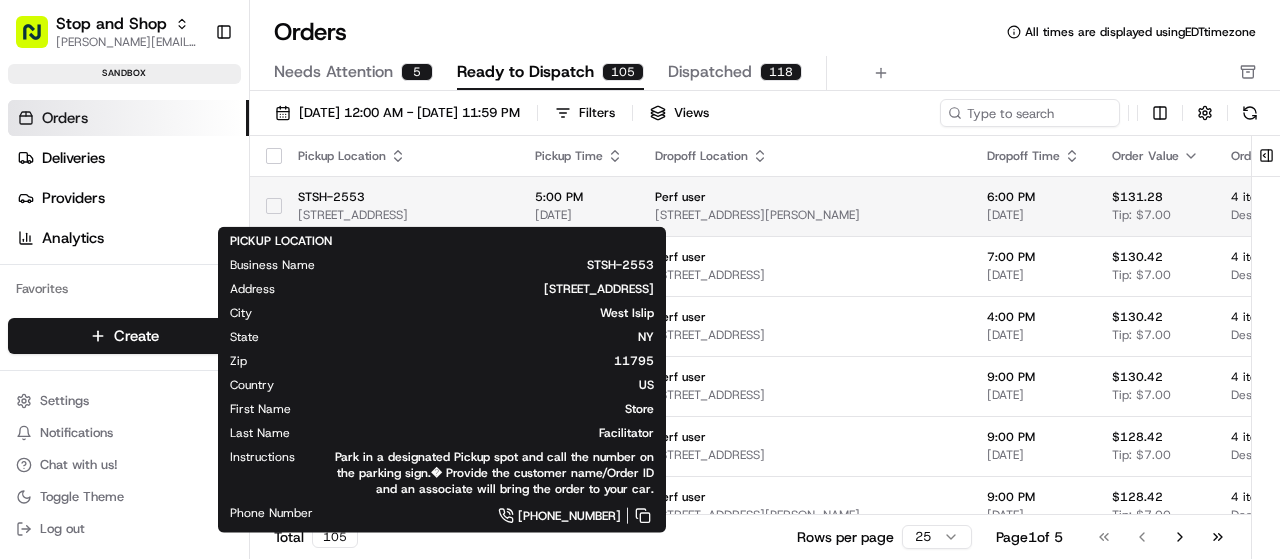 click on "STSH-2553 400 Union Blvd, West Islip, NY 11795, US" at bounding box center (400, 206) 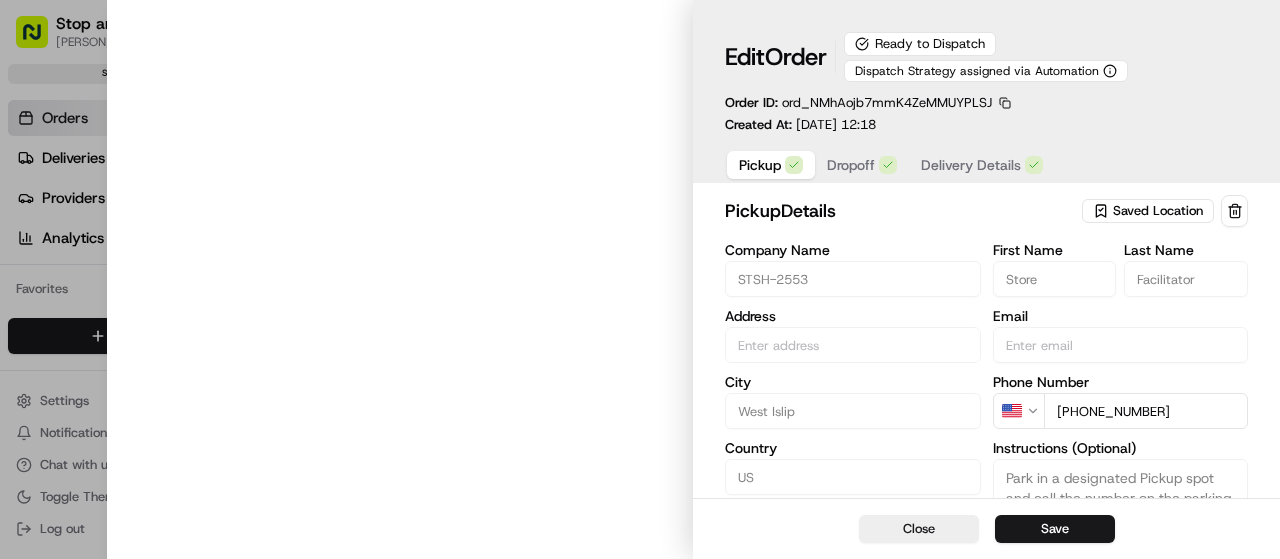 type on "[STREET_ADDRESS]" 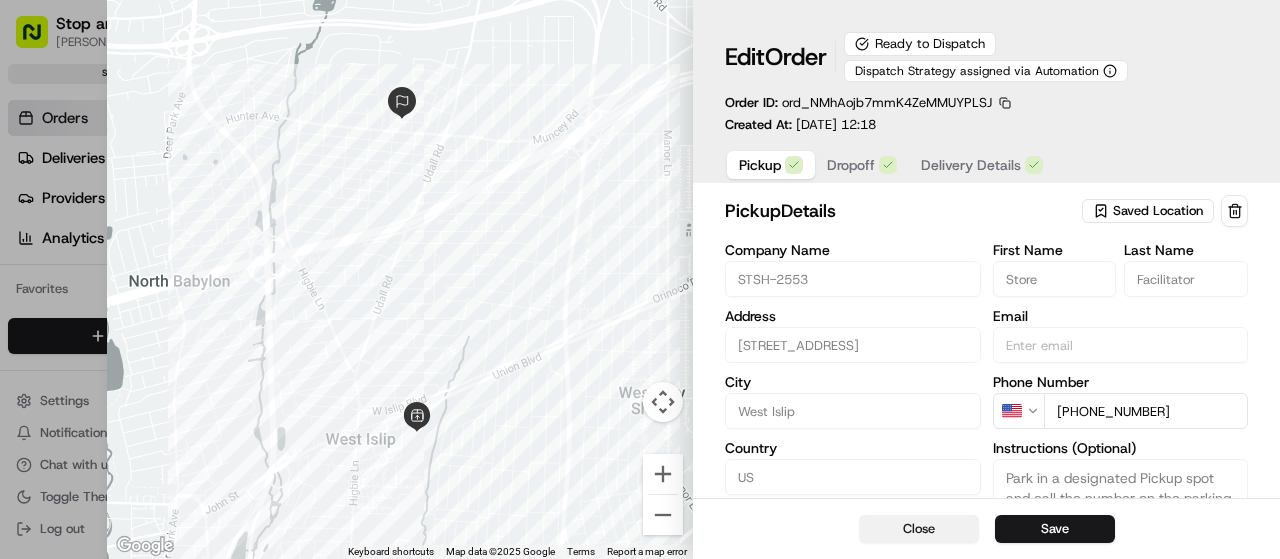 click on "Close" at bounding box center (919, 529) 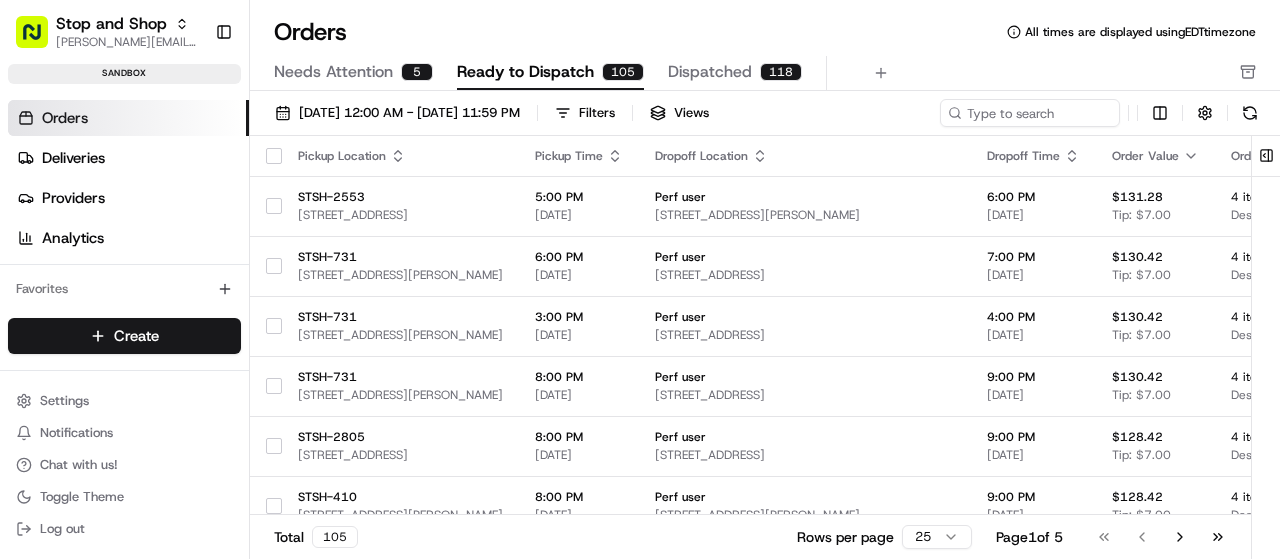 scroll, scrollTop: 0, scrollLeft: 0, axis: both 